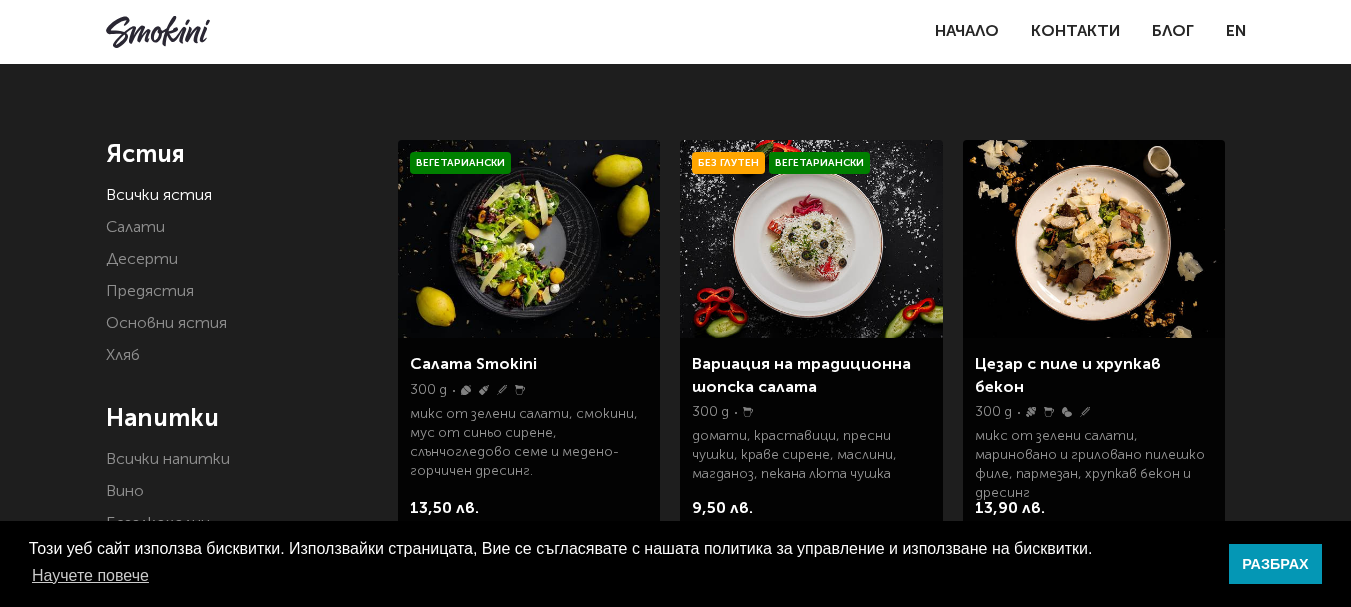 scroll, scrollTop: 400, scrollLeft: 0, axis: vertical 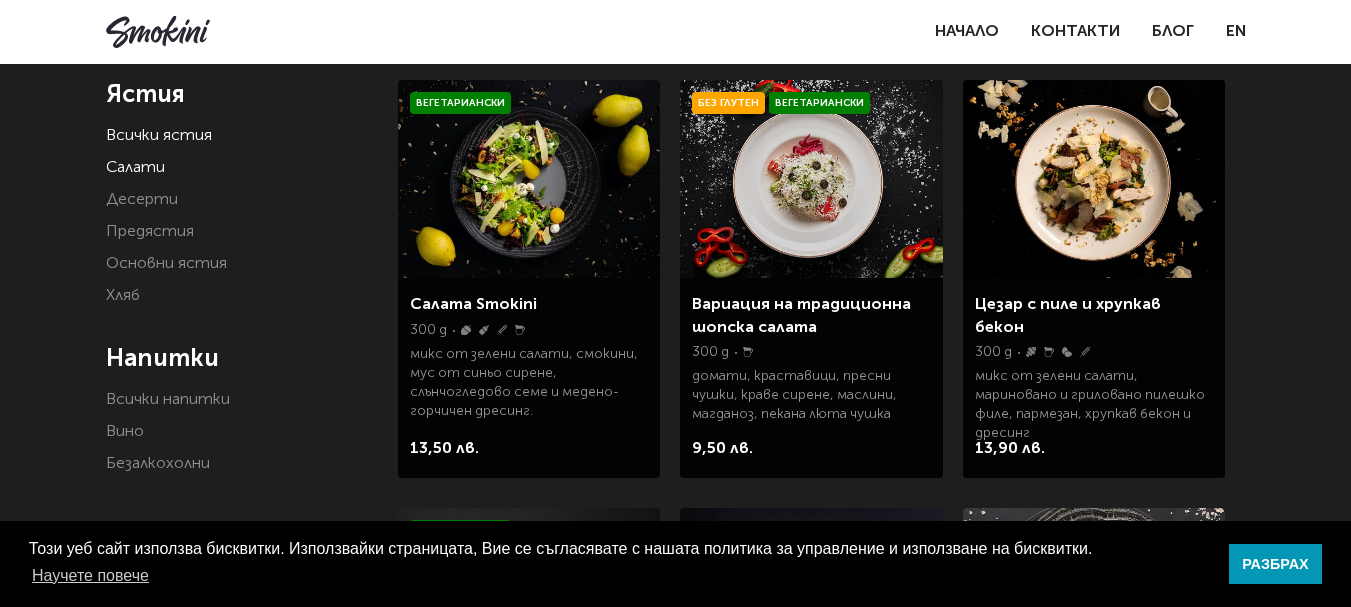 click on "Салати" at bounding box center [135, 168] 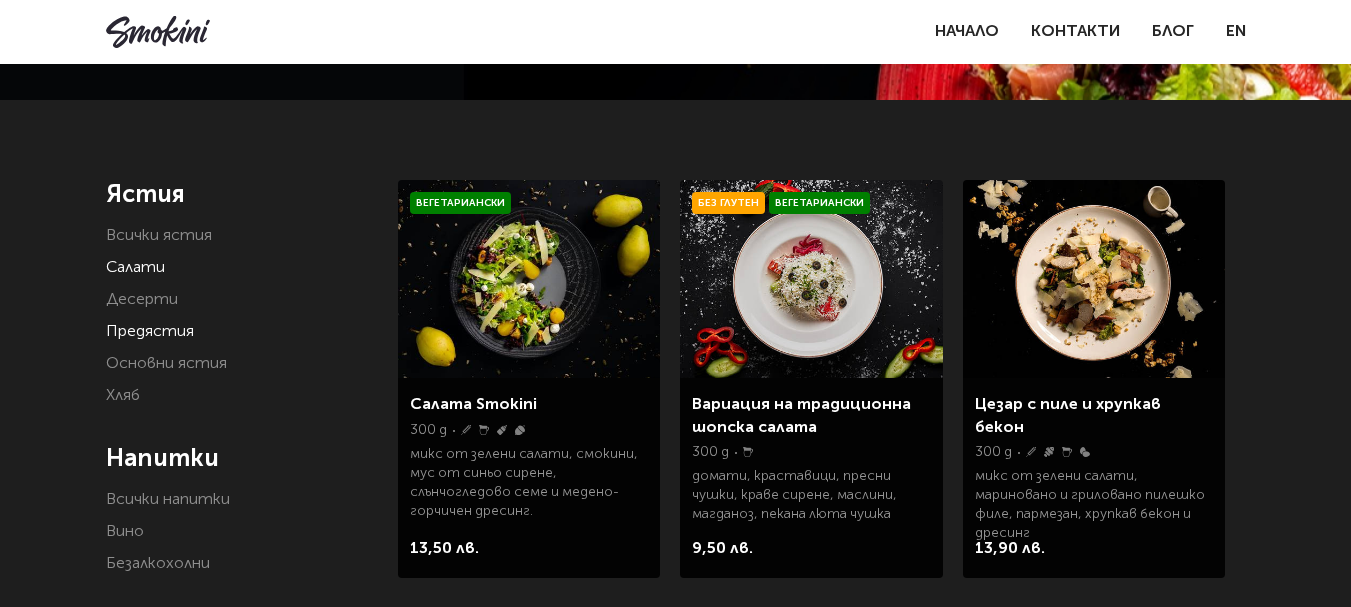 scroll, scrollTop: 400, scrollLeft: 0, axis: vertical 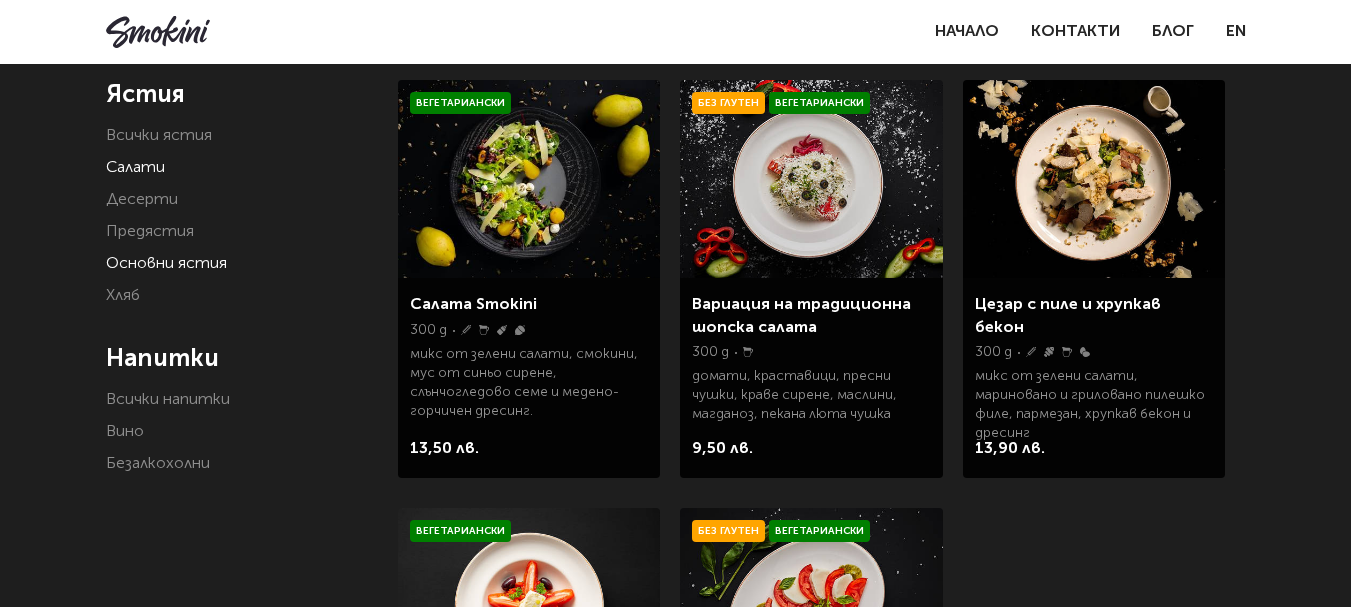 click on "Основни ястия" at bounding box center (166, 264) 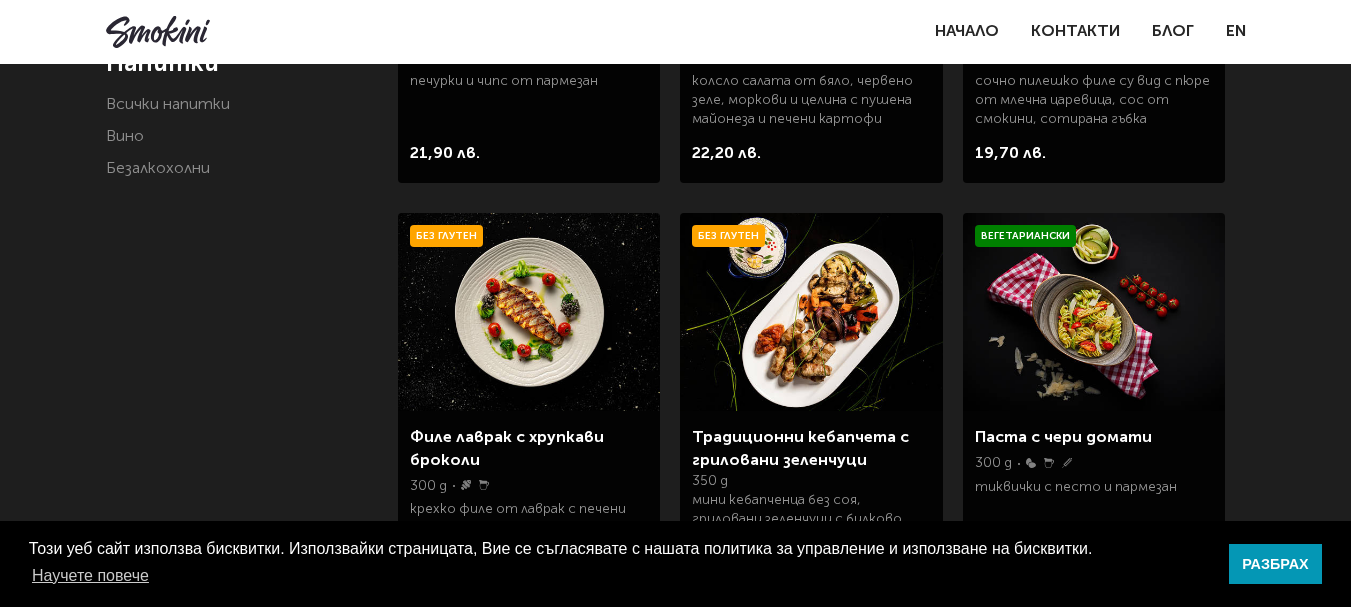 scroll, scrollTop: 700, scrollLeft: 0, axis: vertical 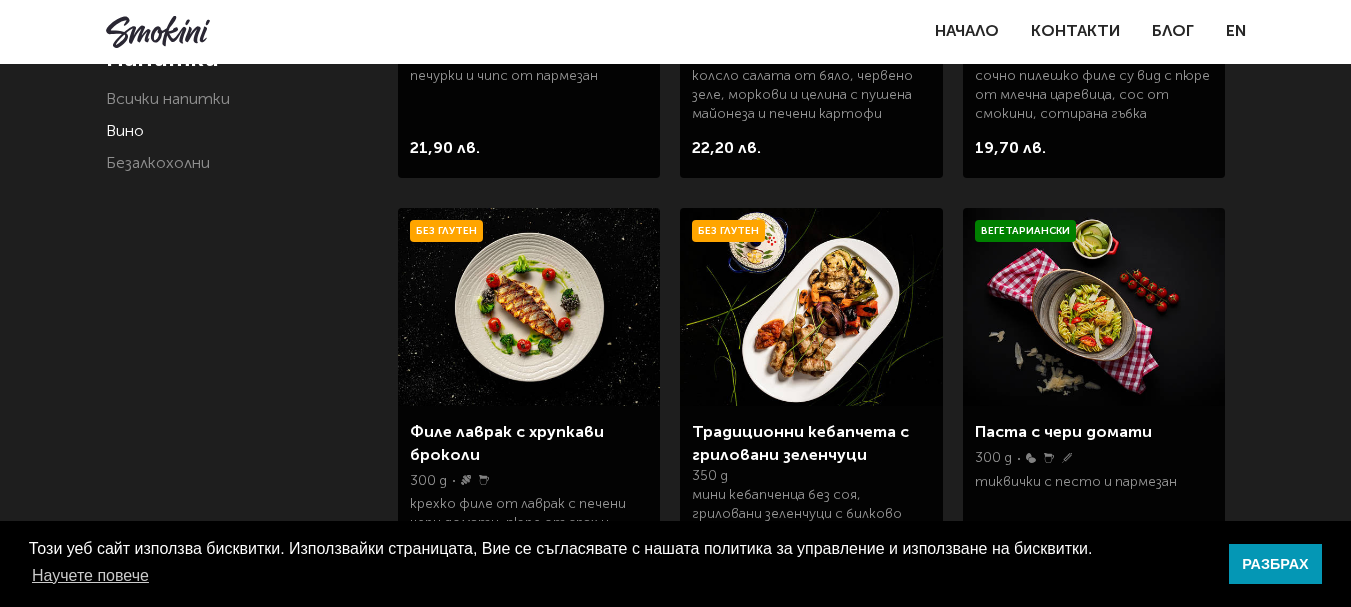 click on "Вино" 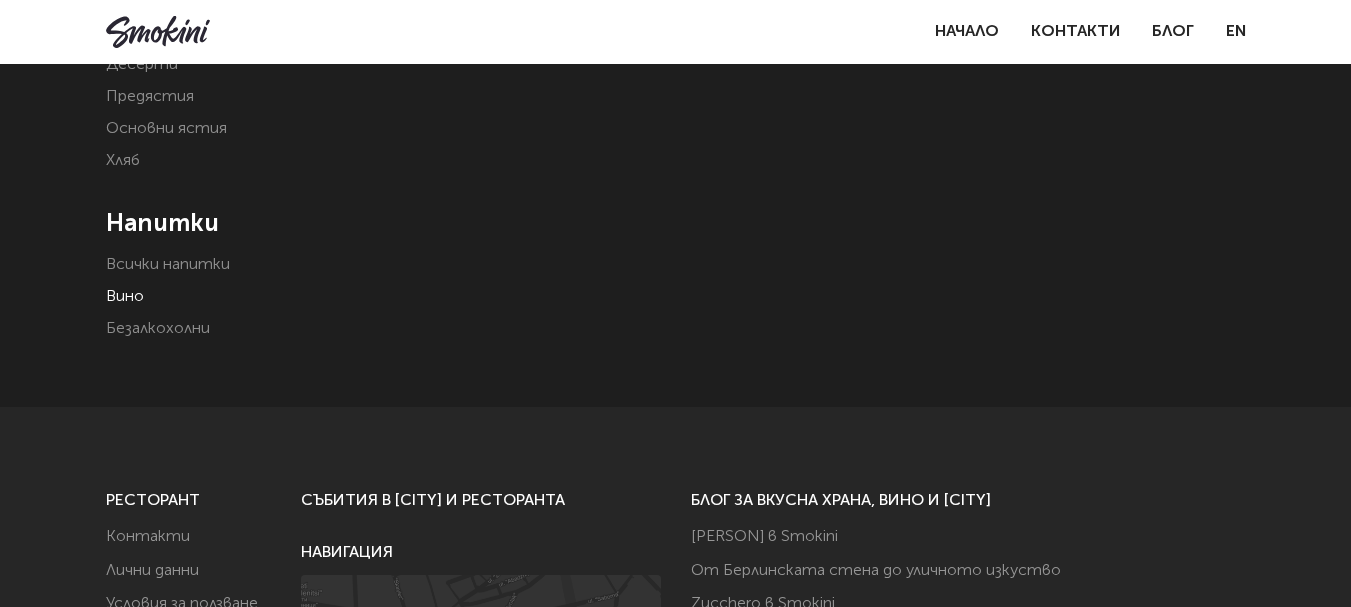 scroll, scrollTop: 500, scrollLeft: 0, axis: vertical 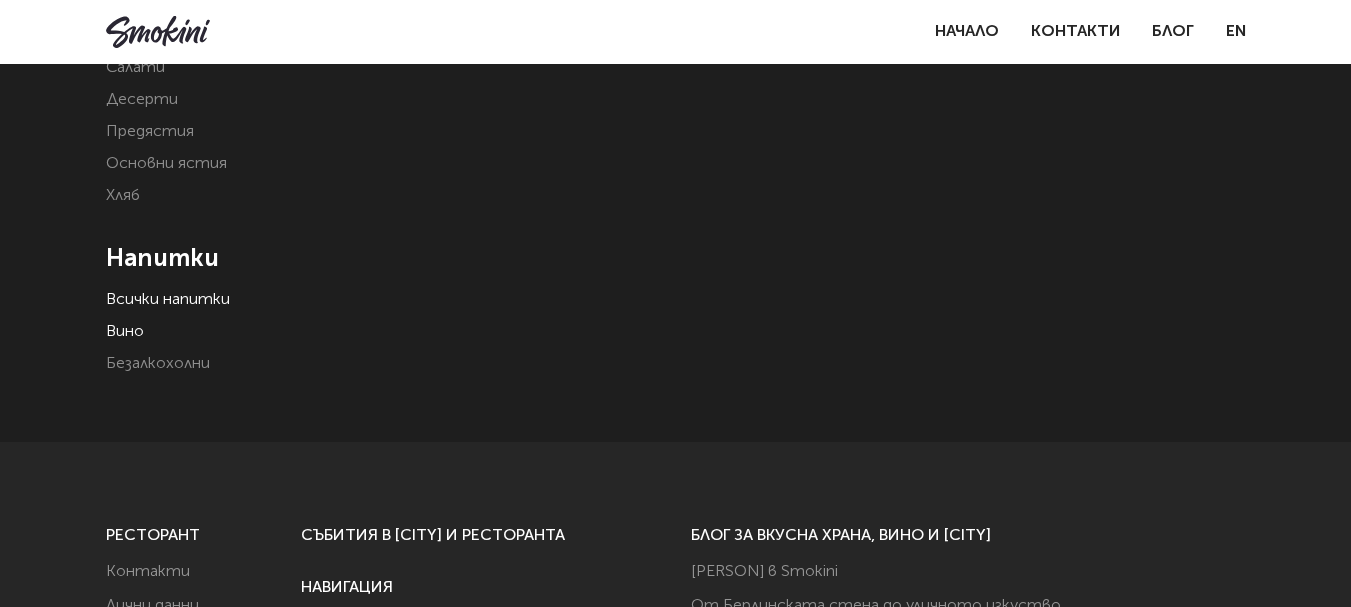 click on "Всички напитки" at bounding box center (168, 300) 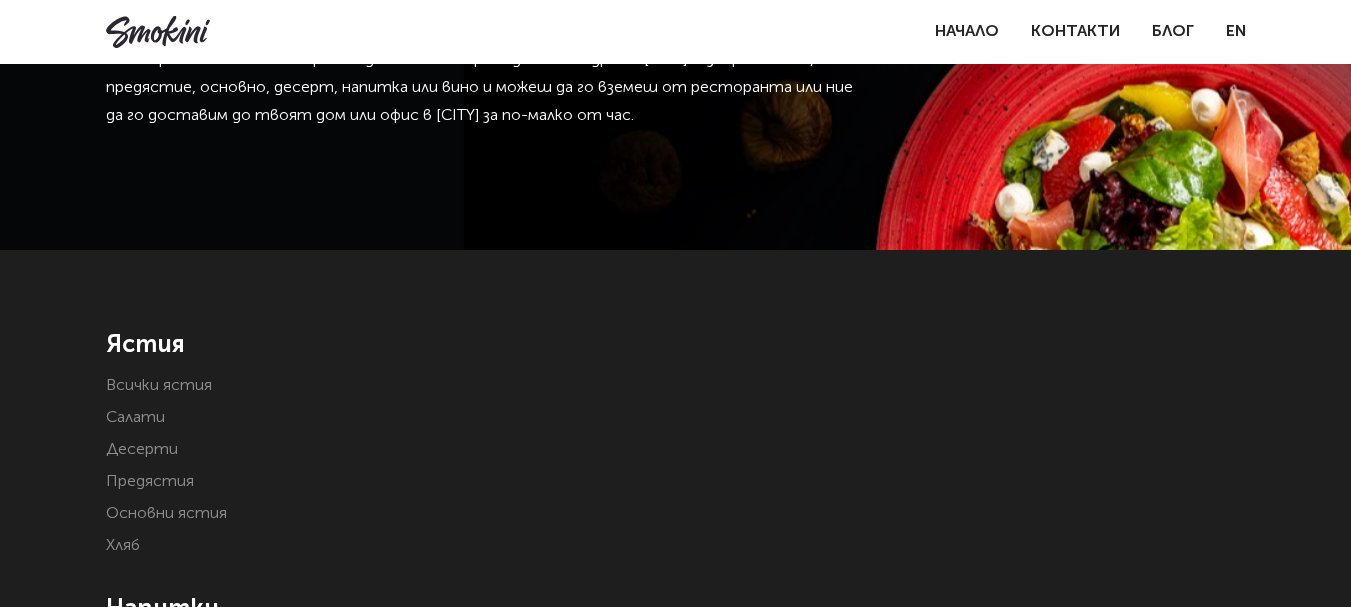 scroll, scrollTop: 600, scrollLeft: 0, axis: vertical 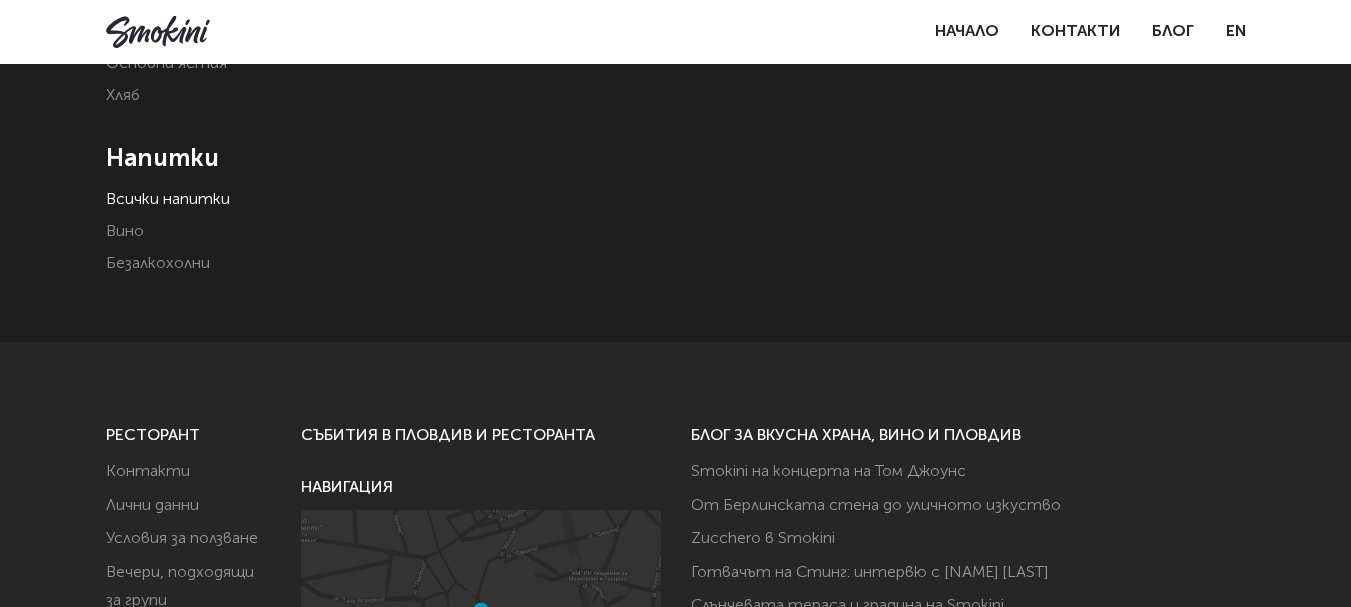click on "Всички напитки" at bounding box center (168, 200) 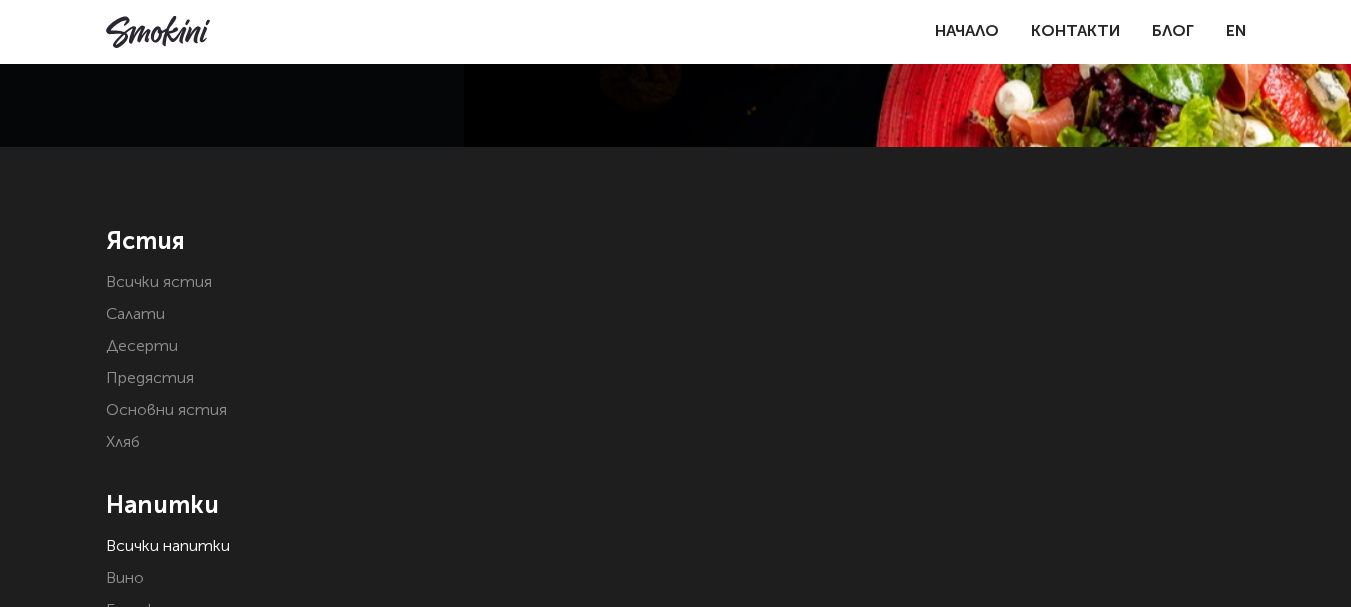 scroll, scrollTop: 600, scrollLeft: 0, axis: vertical 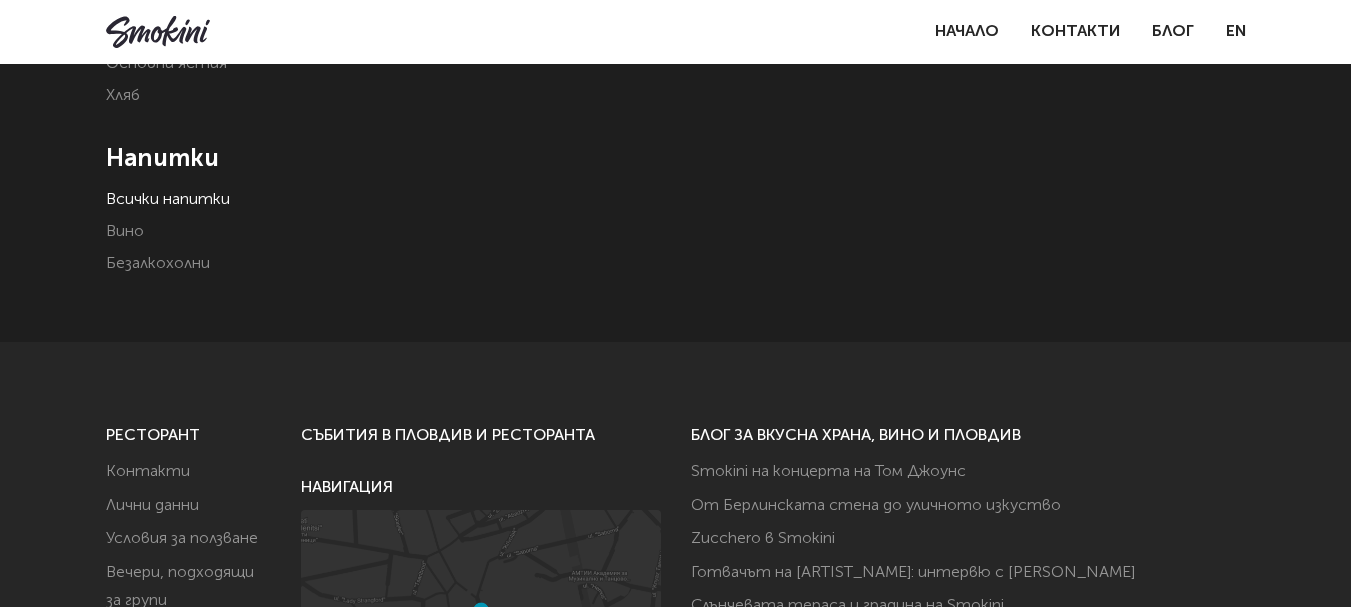 click on "Всички напитки" at bounding box center (168, 200) 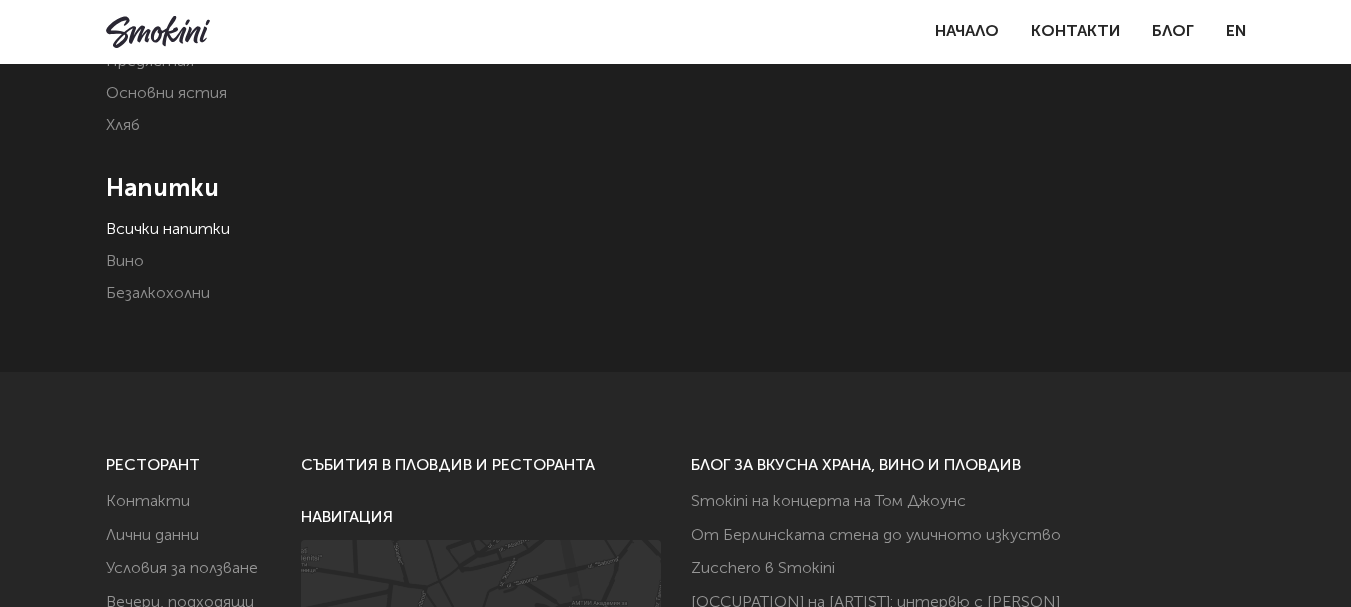 scroll, scrollTop: 600, scrollLeft: 0, axis: vertical 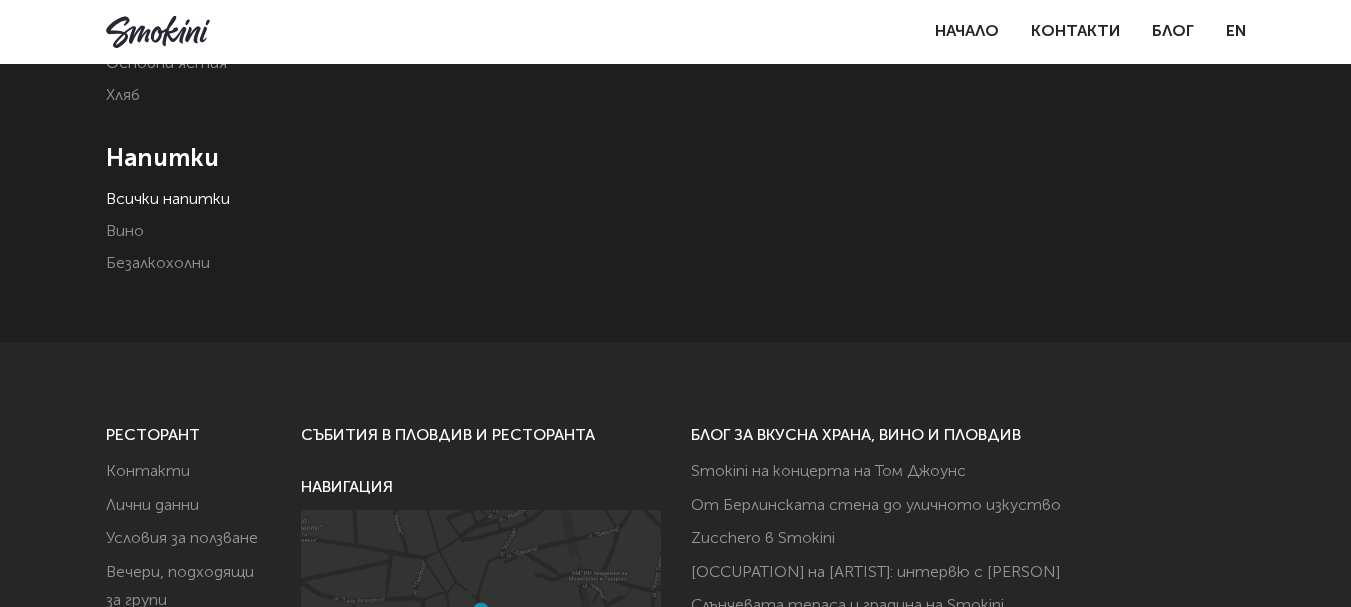 click on "Вино" at bounding box center (237, 232) 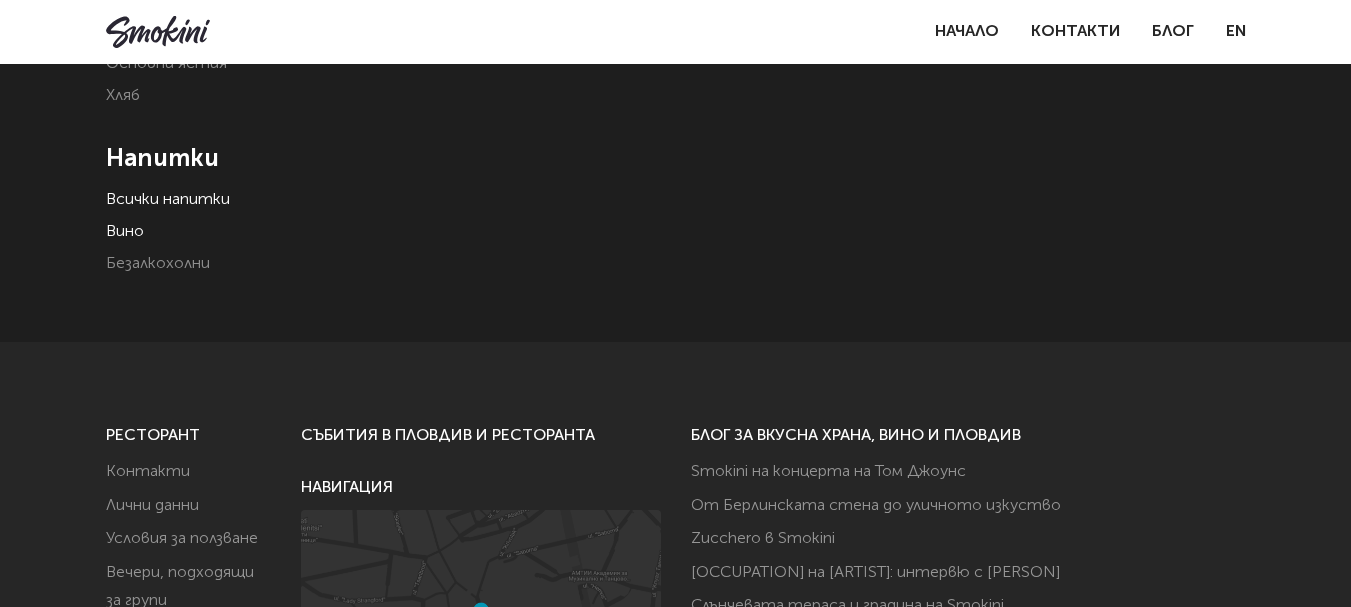 click on "Вино" at bounding box center [125, 232] 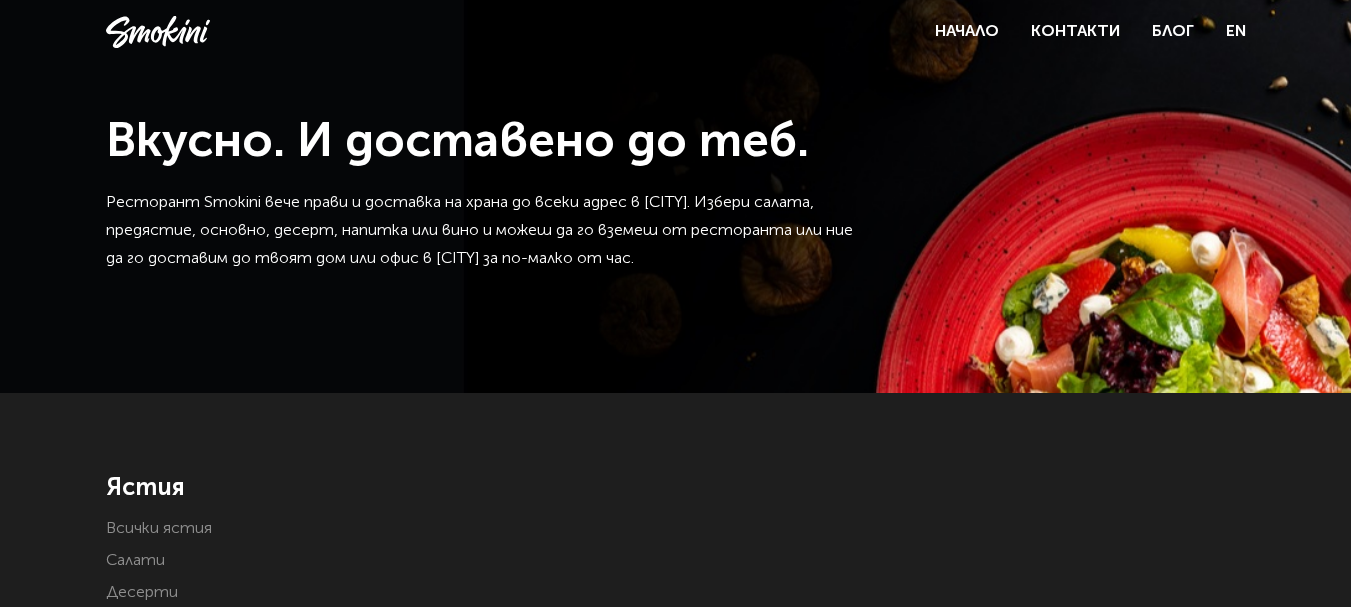 scroll, scrollTop: 0, scrollLeft: 0, axis: both 